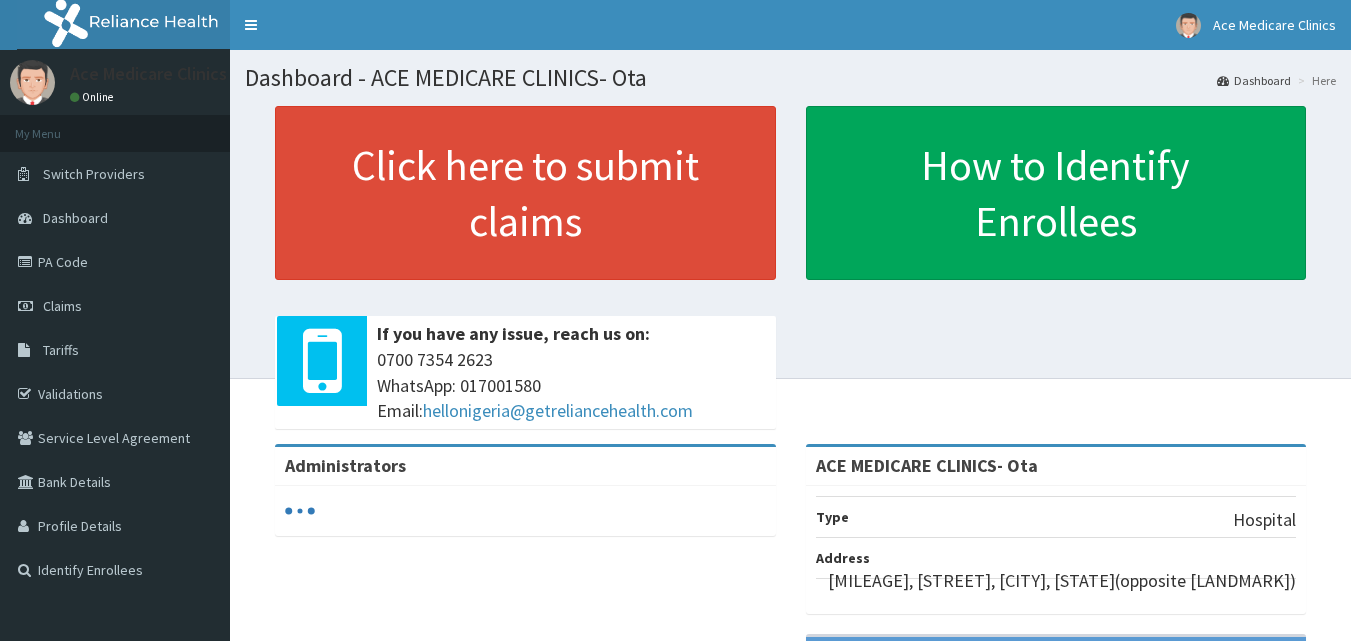 scroll, scrollTop: 0, scrollLeft: 0, axis: both 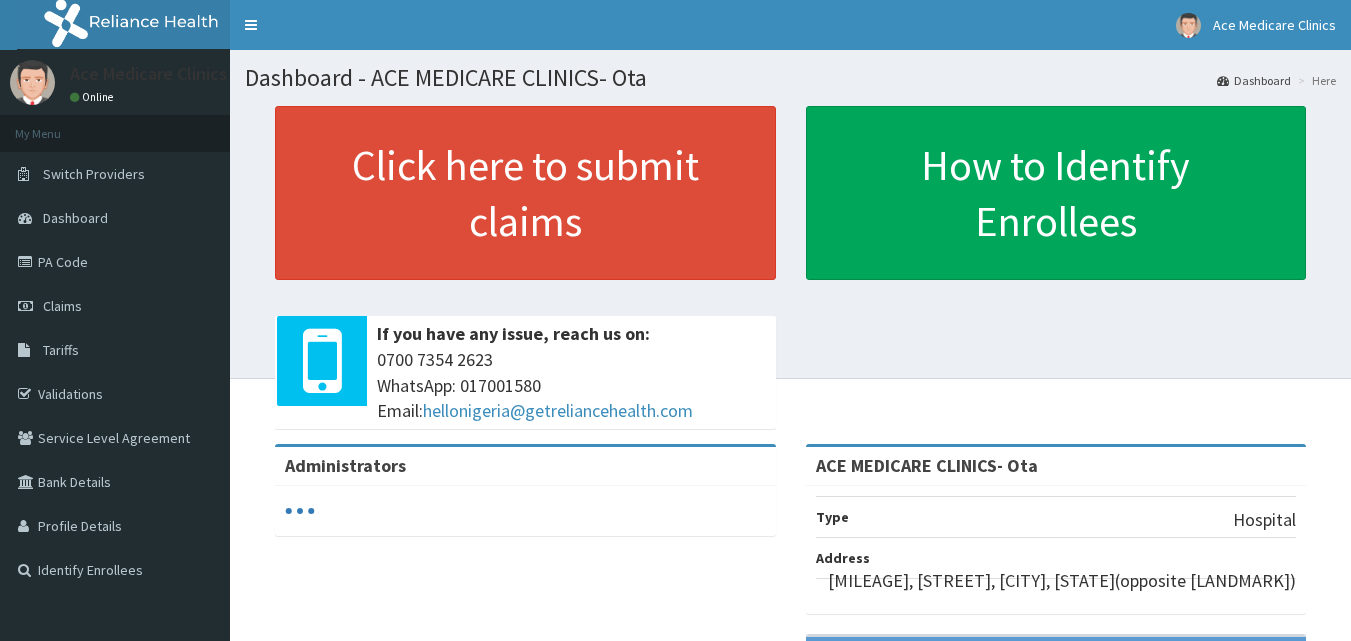 click on "Claims" at bounding box center [62, 306] 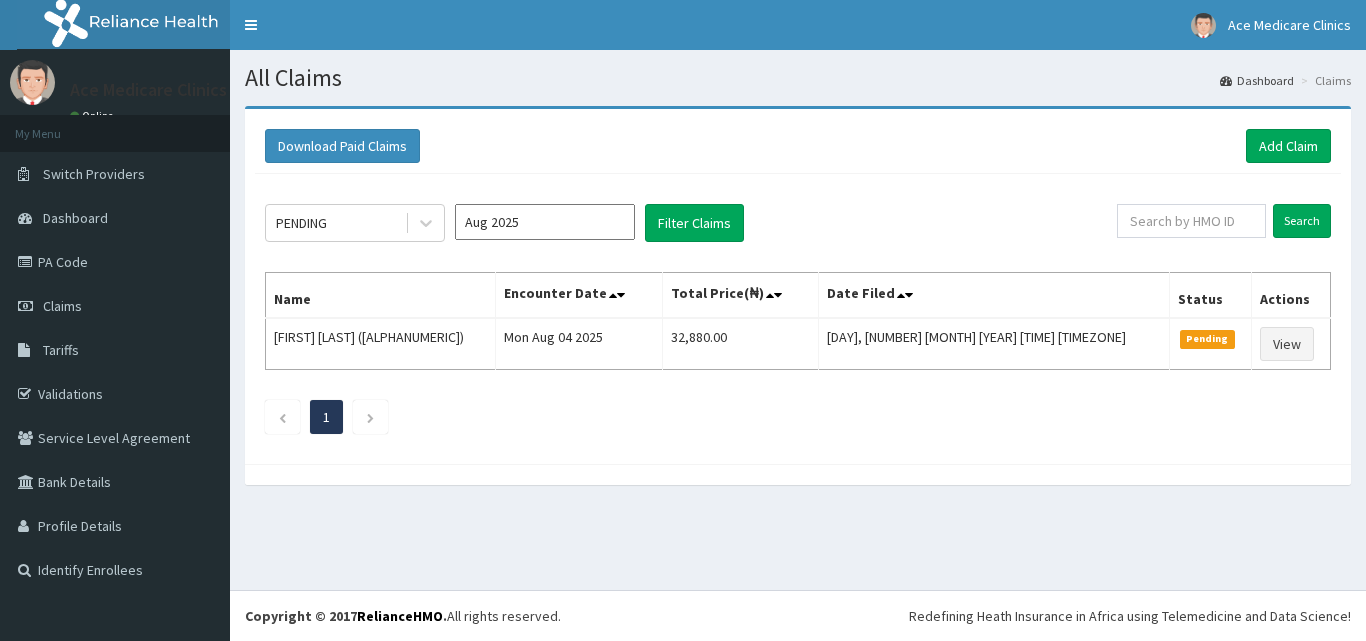 scroll, scrollTop: 0, scrollLeft: 0, axis: both 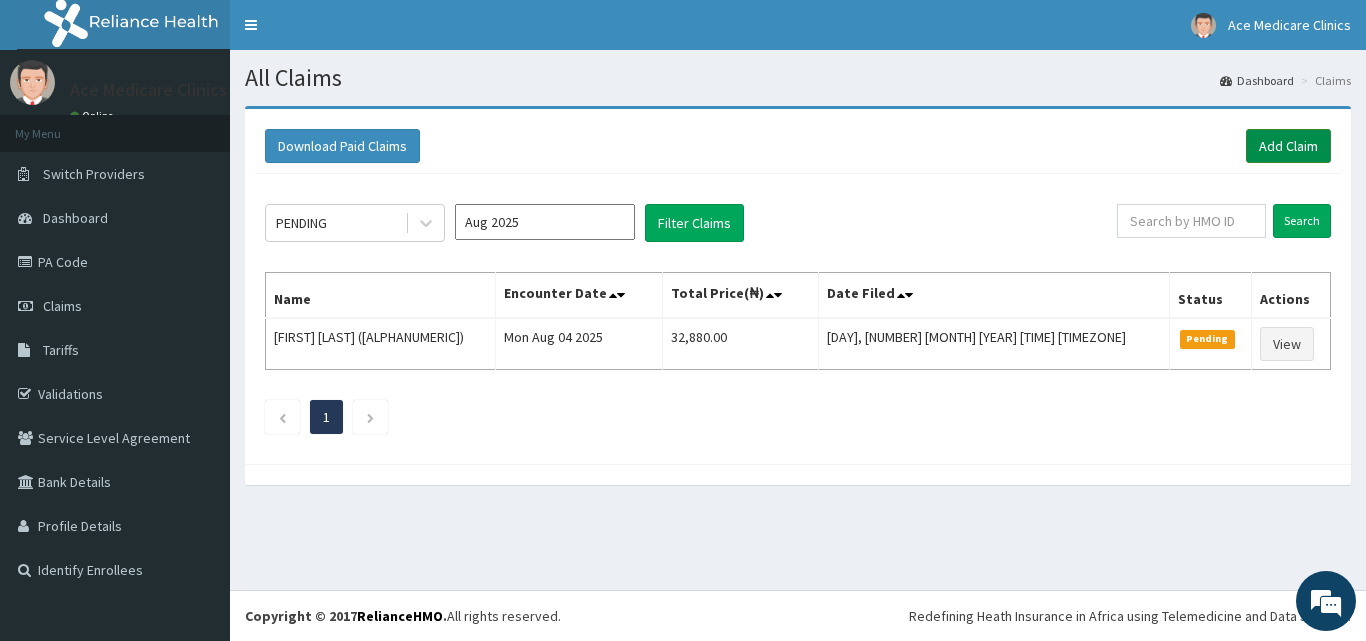 click on "Add Claim" at bounding box center [1288, 146] 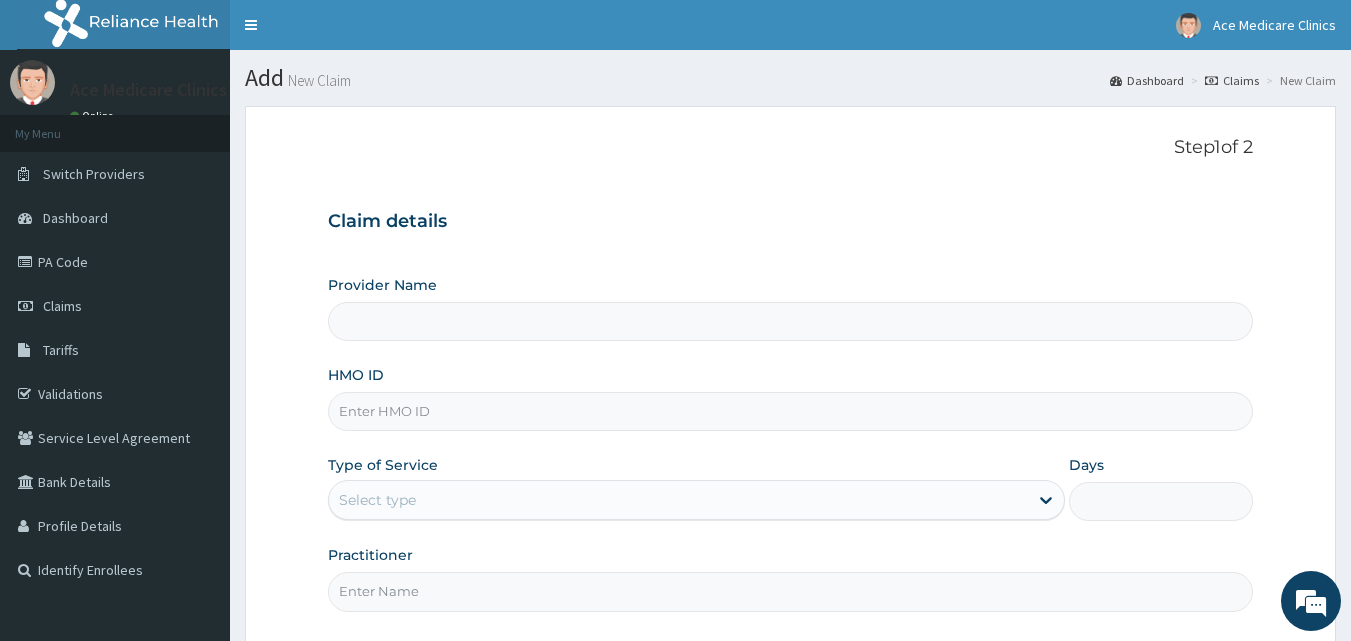 scroll, scrollTop: 0, scrollLeft: 0, axis: both 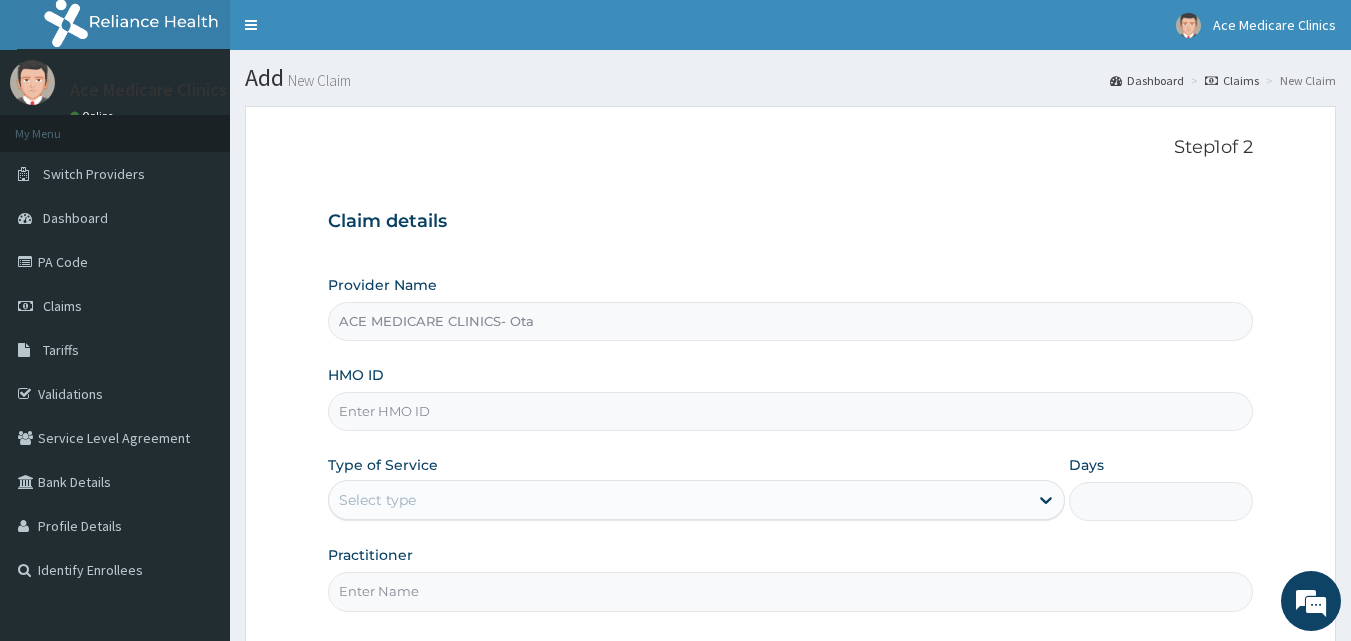 click on "HMO ID" at bounding box center (791, 411) 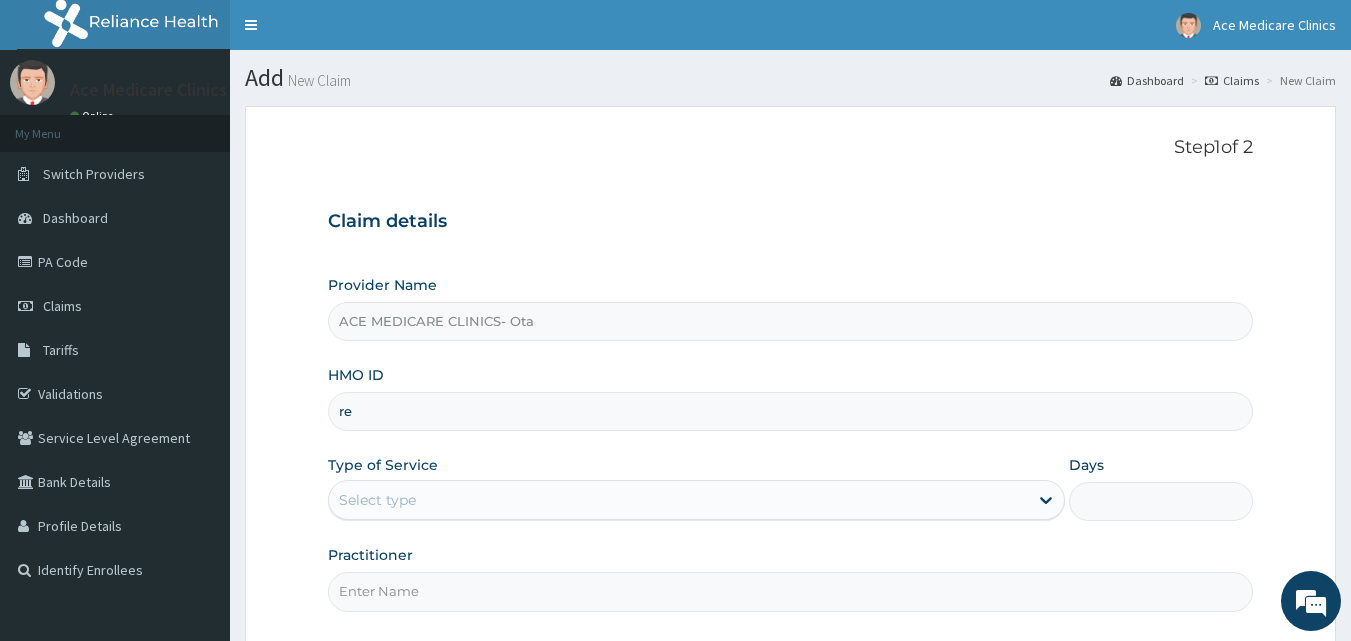 type on "r" 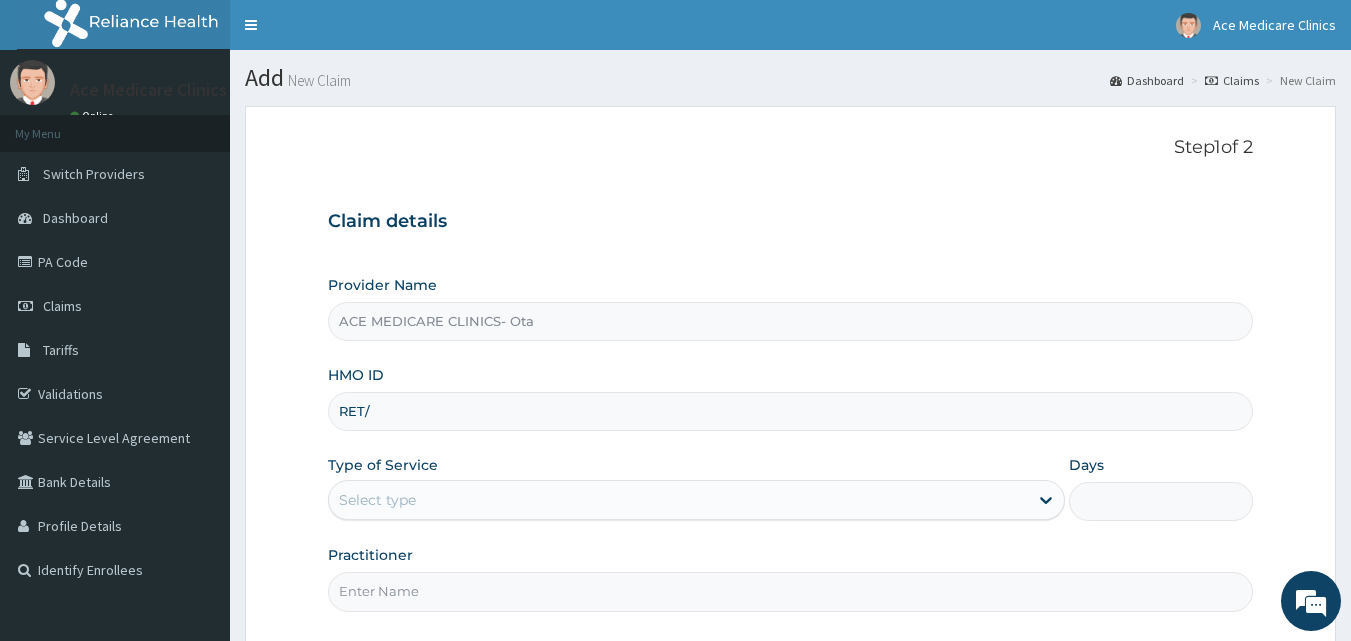 scroll, scrollTop: 0, scrollLeft: 0, axis: both 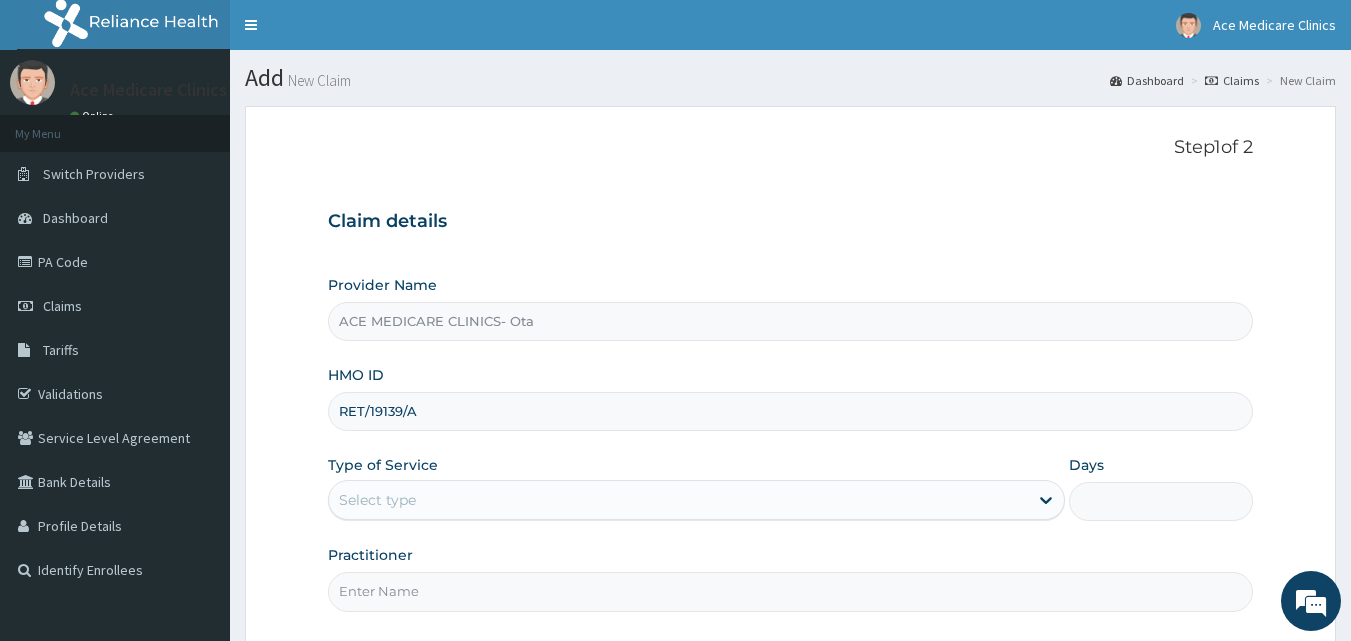 type on "RET/19139/A" 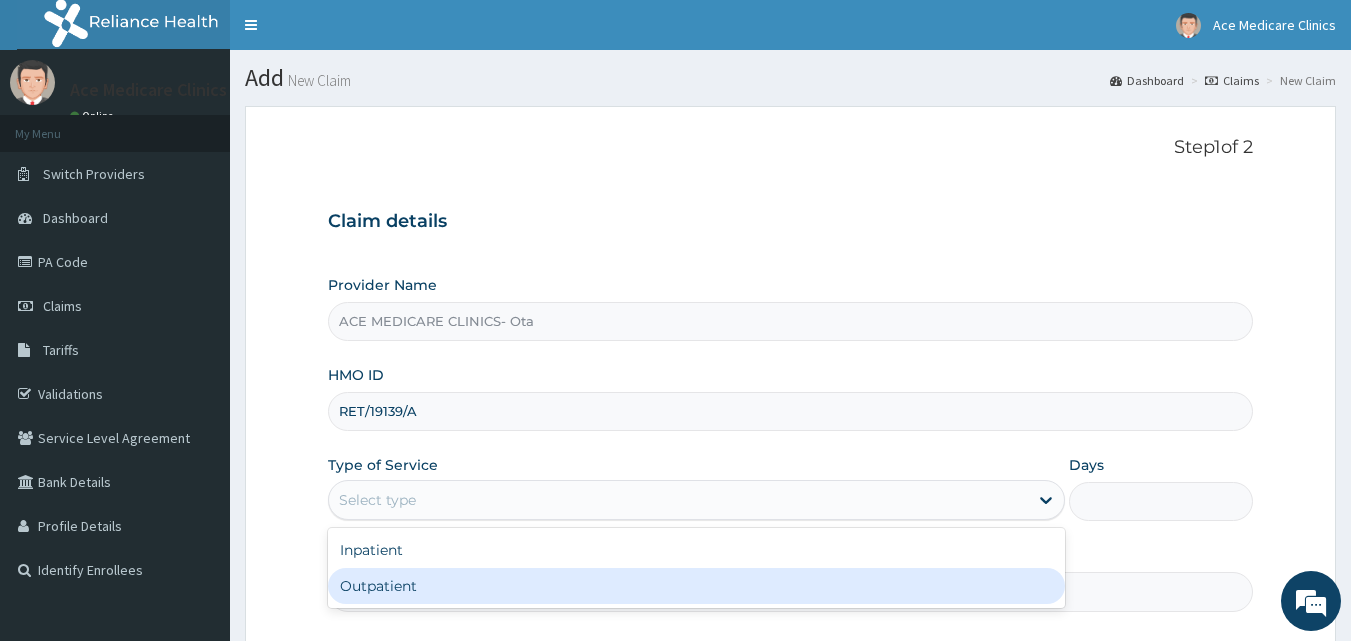 click on "Outpatient" at bounding box center (696, 586) 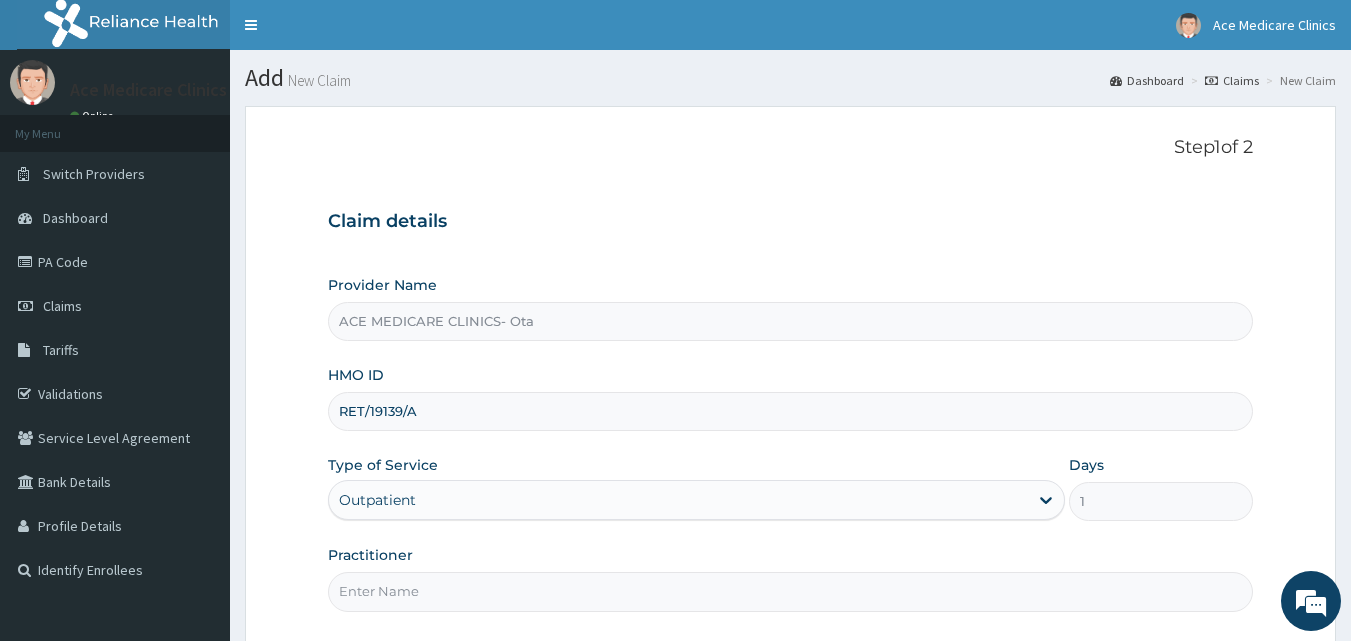 click on "Practitioner" at bounding box center [791, 591] 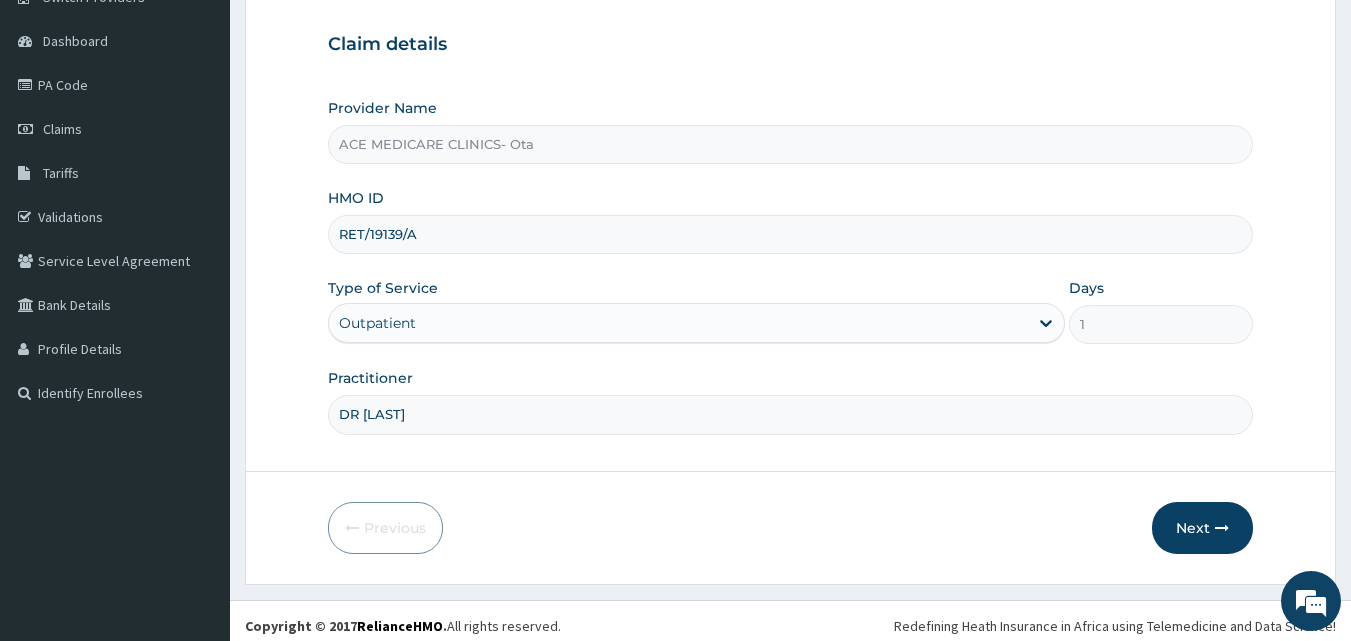scroll, scrollTop: 187, scrollLeft: 0, axis: vertical 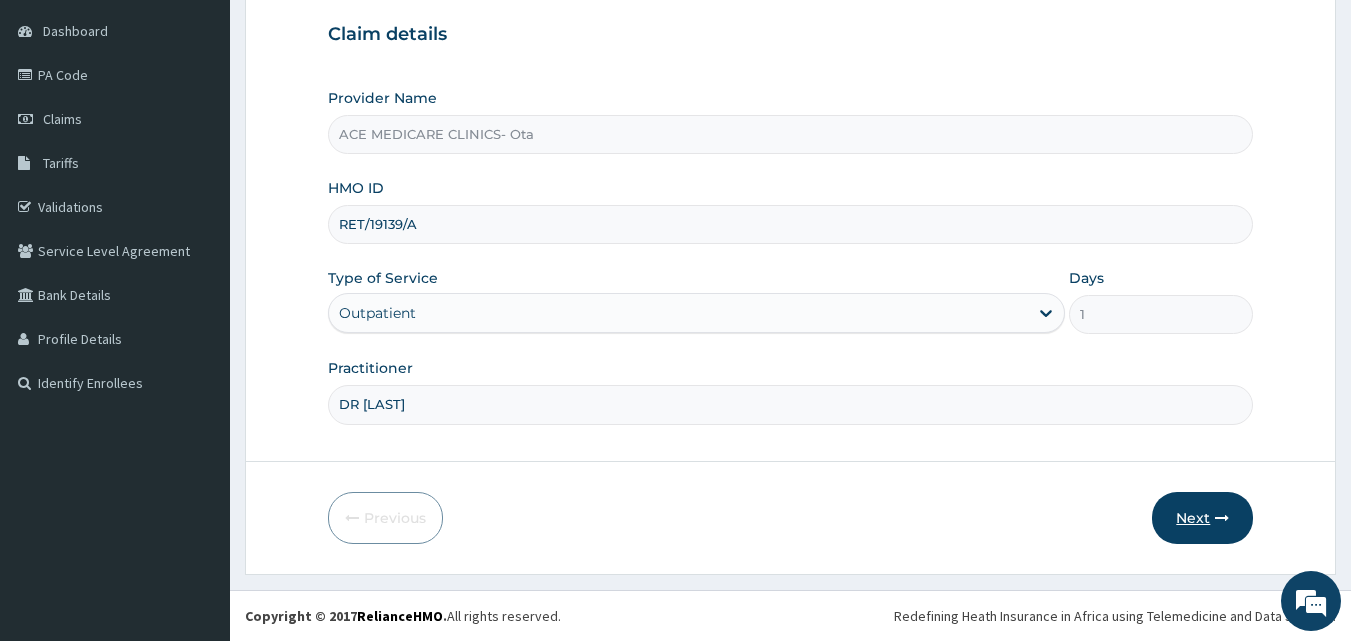 type on "DR [LAST]" 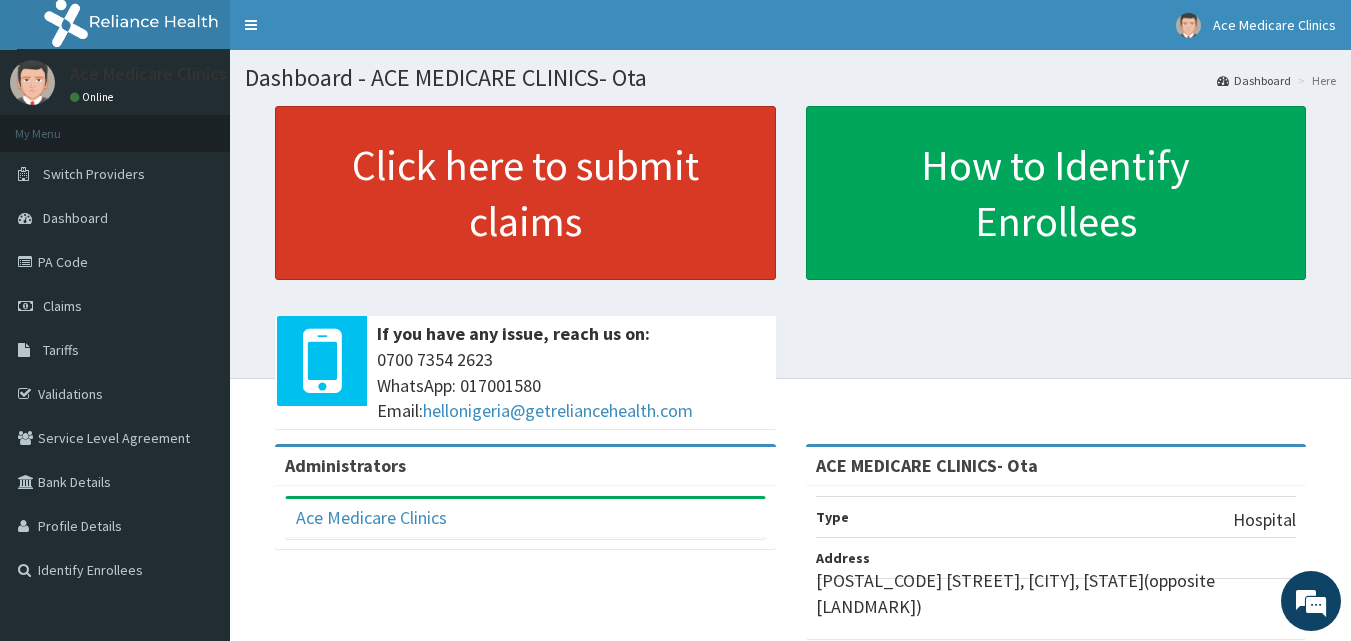 scroll, scrollTop: 0, scrollLeft: 0, axis: both 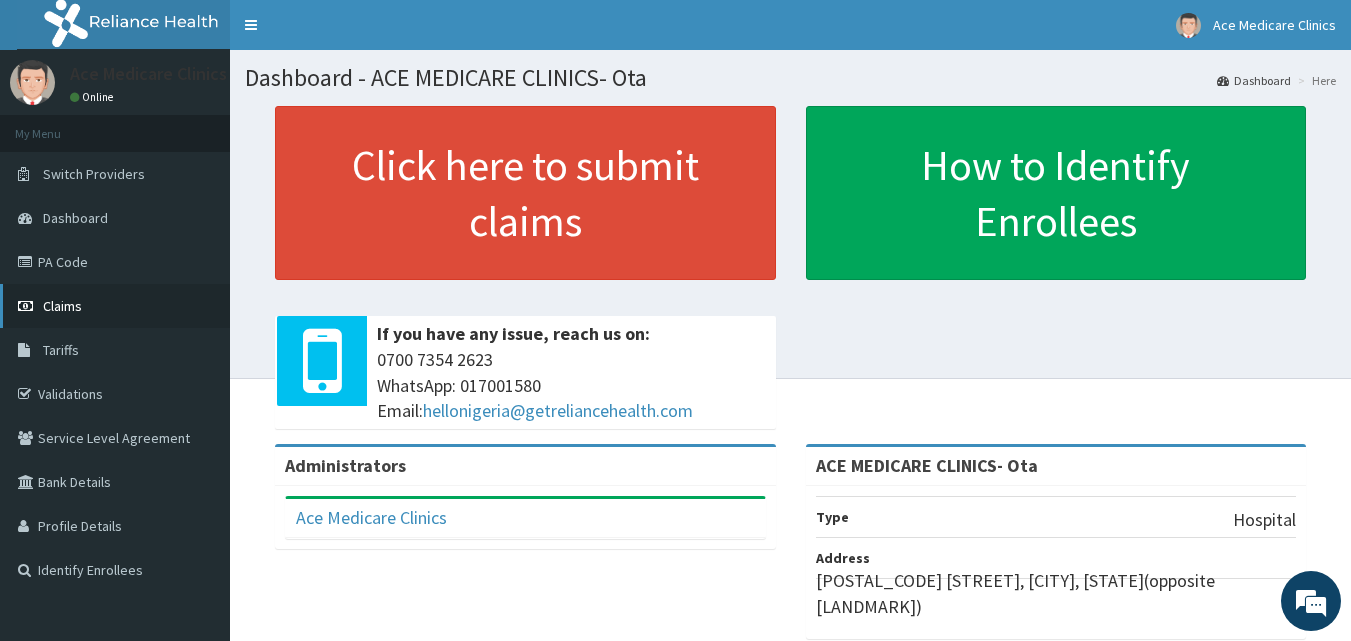 click on "Claims" at bounding box center [115, 306] 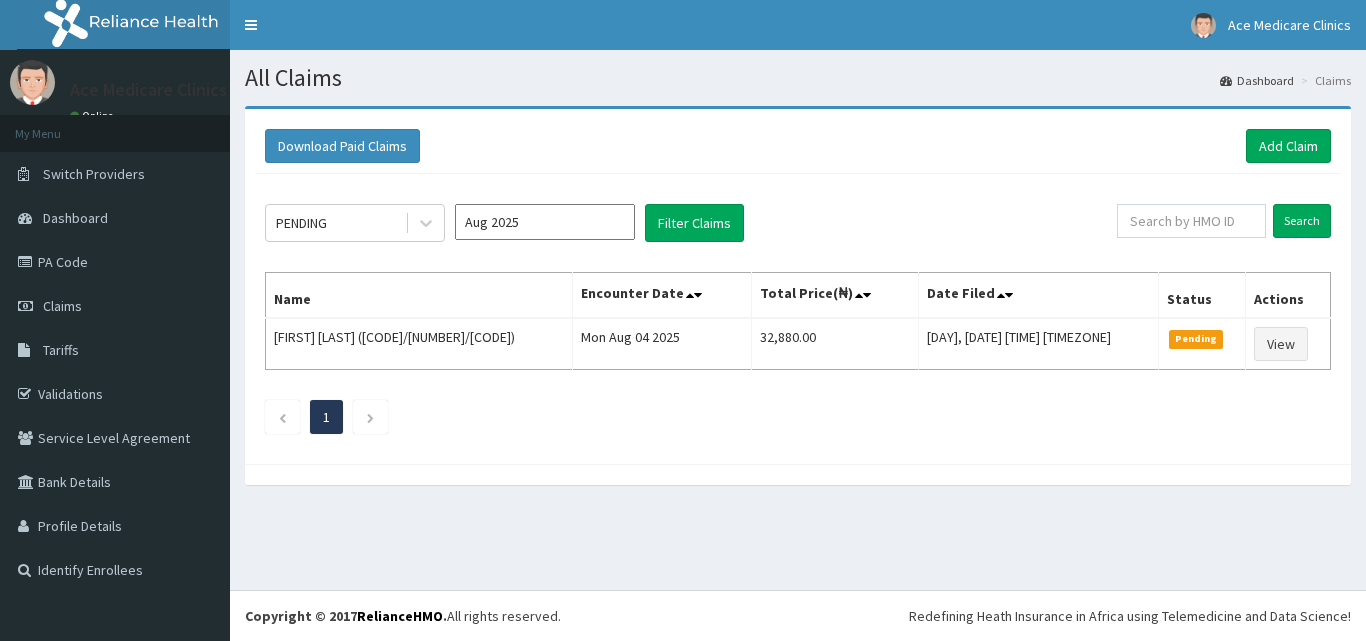 scroll, scrollTop: 0, scrollLeft: 0, axis: both 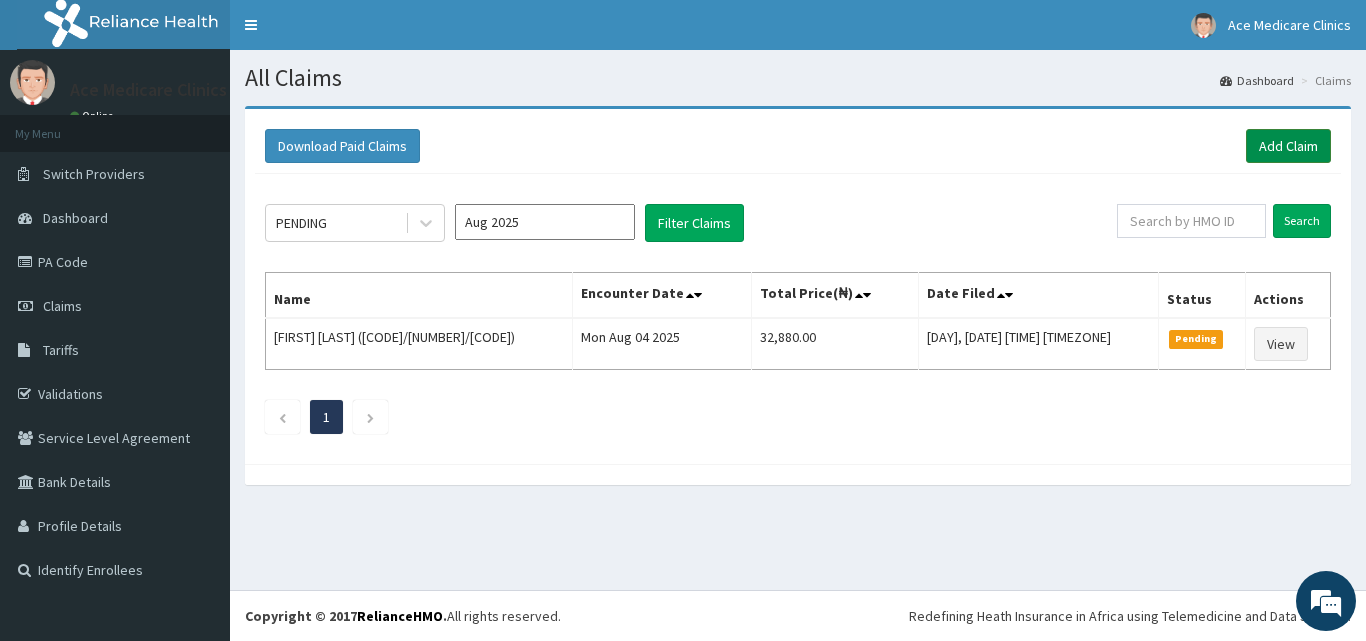 click on "Add Claim" at bounding box center (1288, 146) 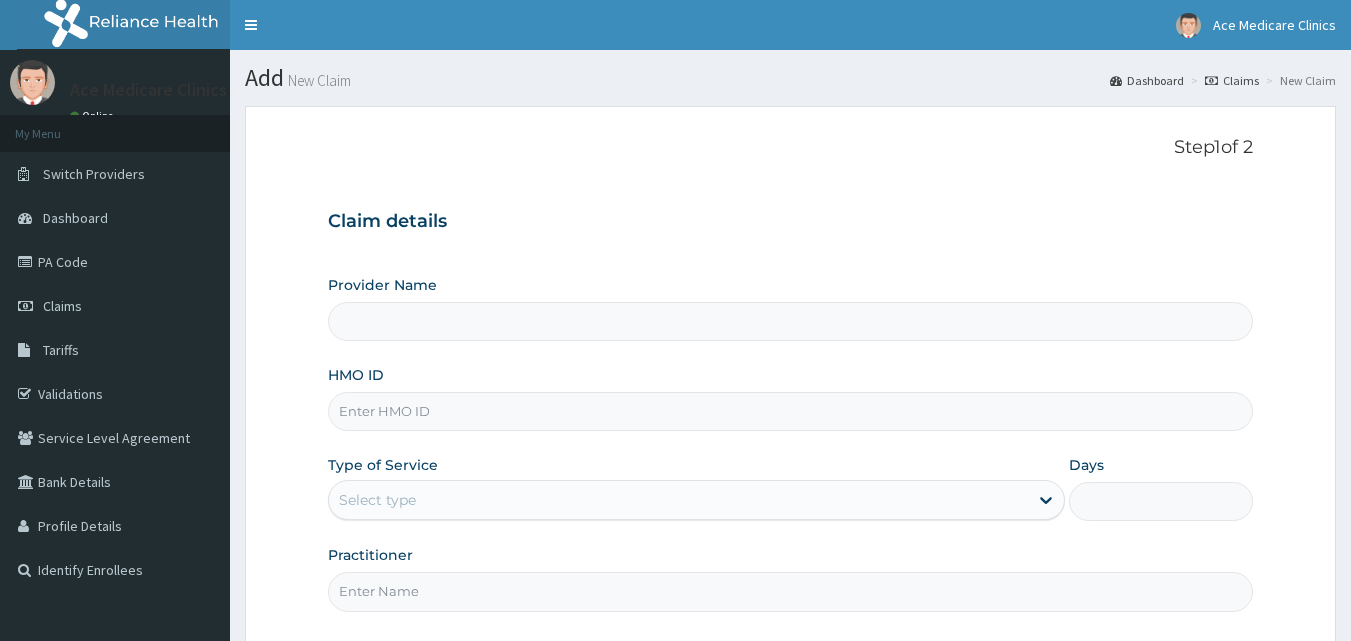 scroll, scrollTop: 0, scrollLeft: 0, axis: both 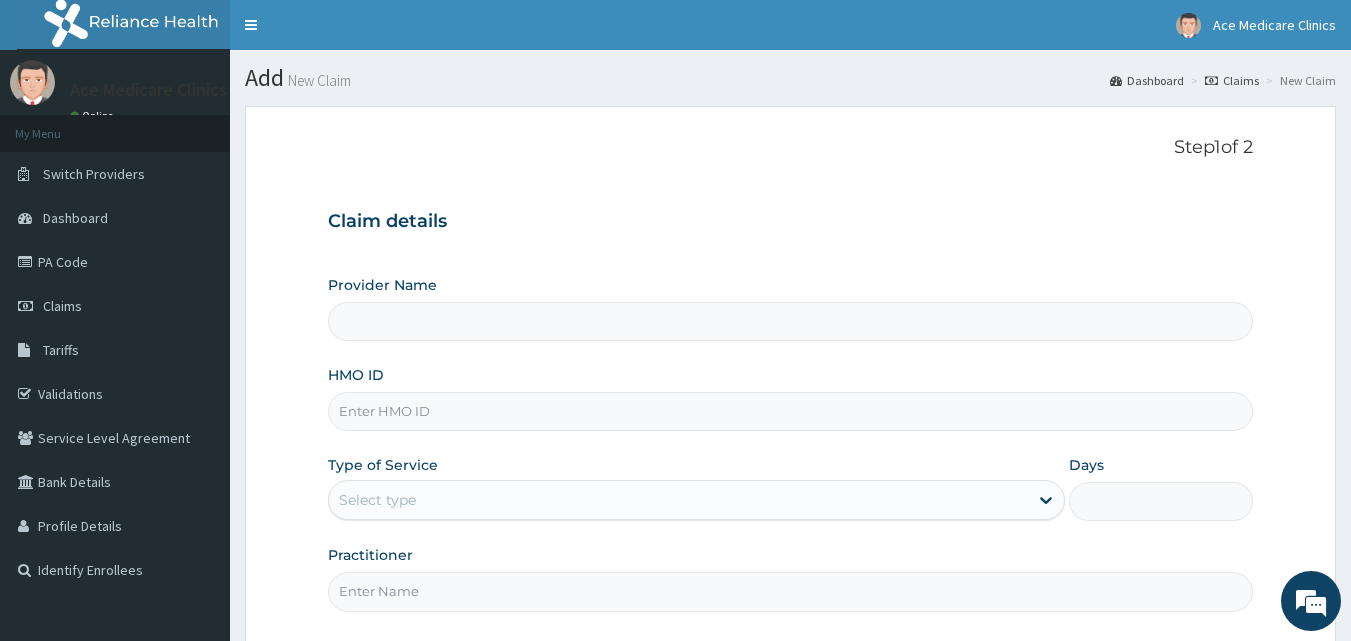 type on "ACE MEDICARE CLINICS- Ota" 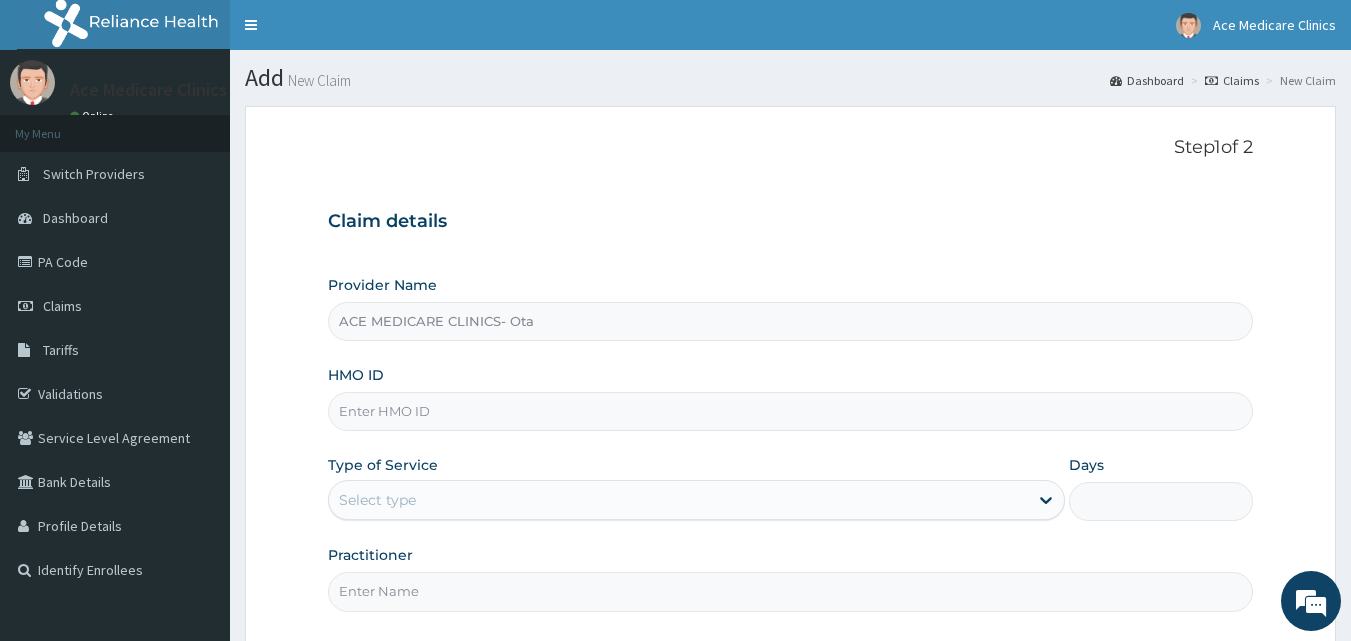 click on "HMO ID" at bounding box center (791, 411) 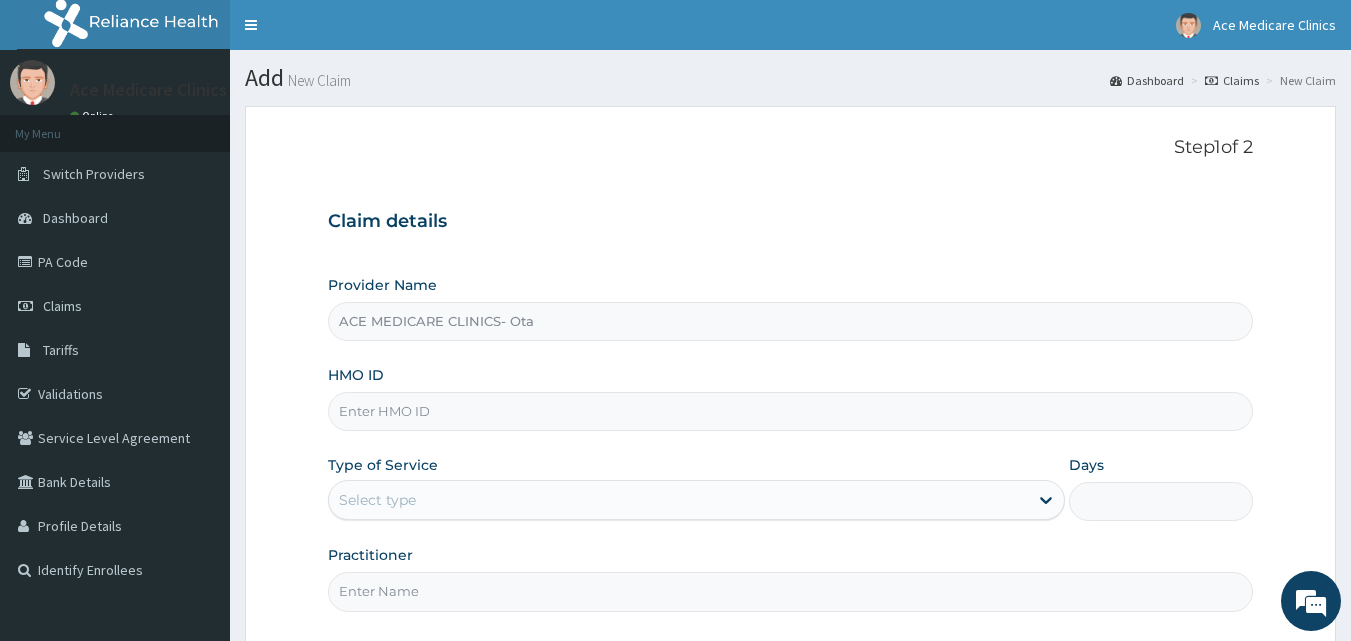 scroll, scrollTop: 0, scrollLeft: 0, axis: both 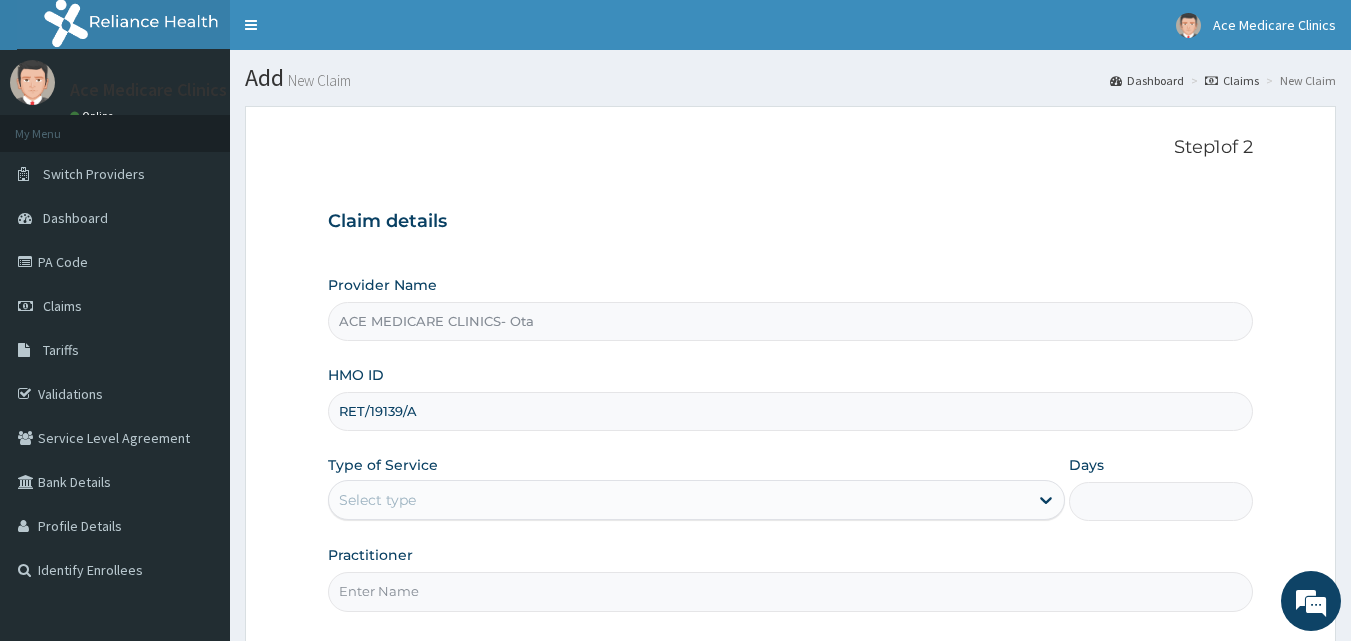 type on "RET/19139/A" 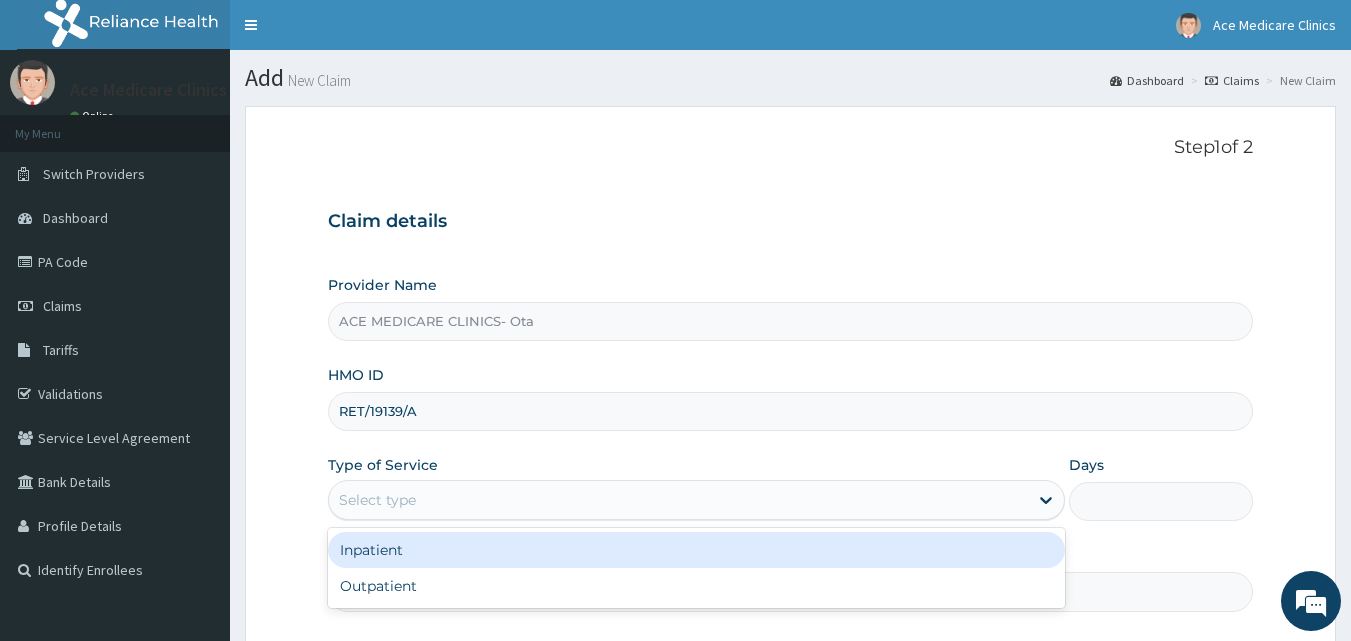 click on "Select type" at bounding box center [678, 500] 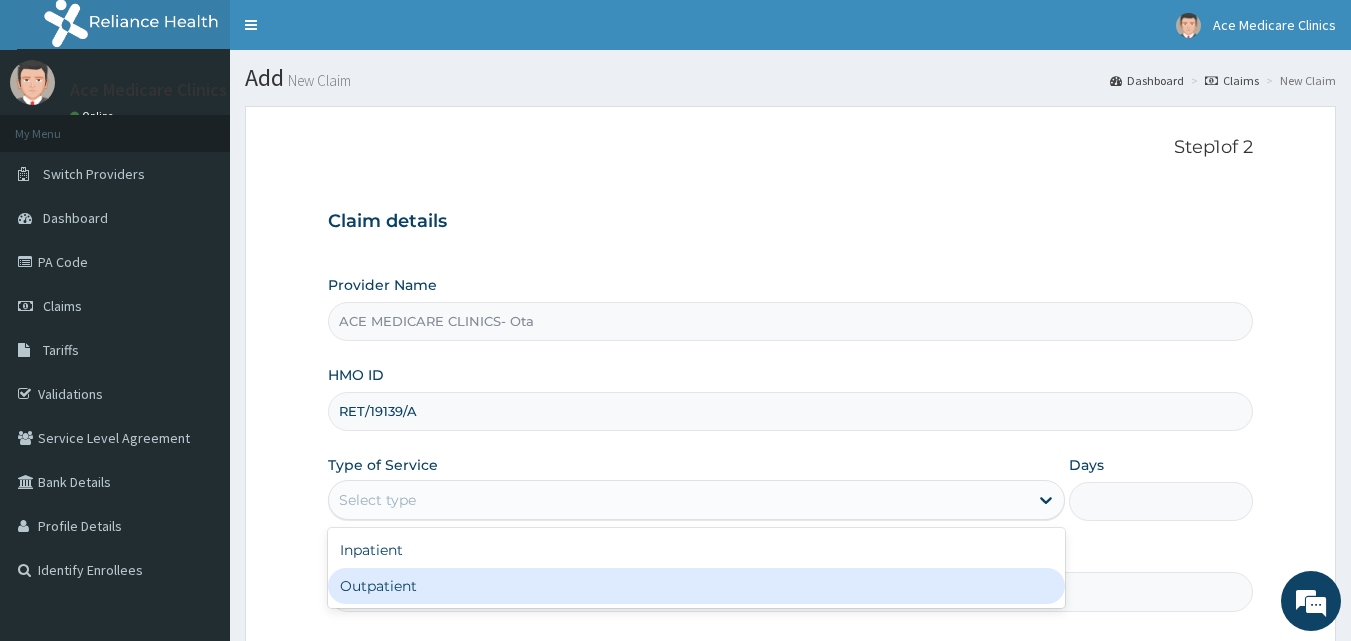 click on "Outpatient" at bounding box center [696, 586] 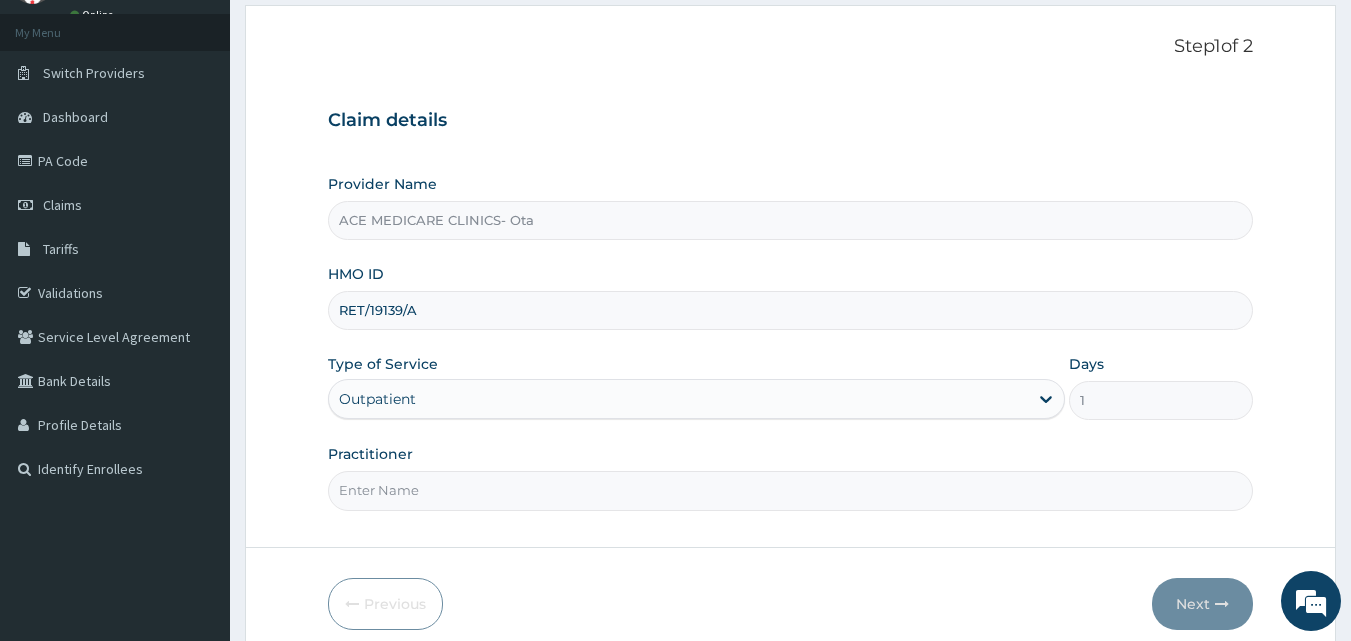 scroll, scrollTop: 187, scrollLeft: 0, axis: vertical 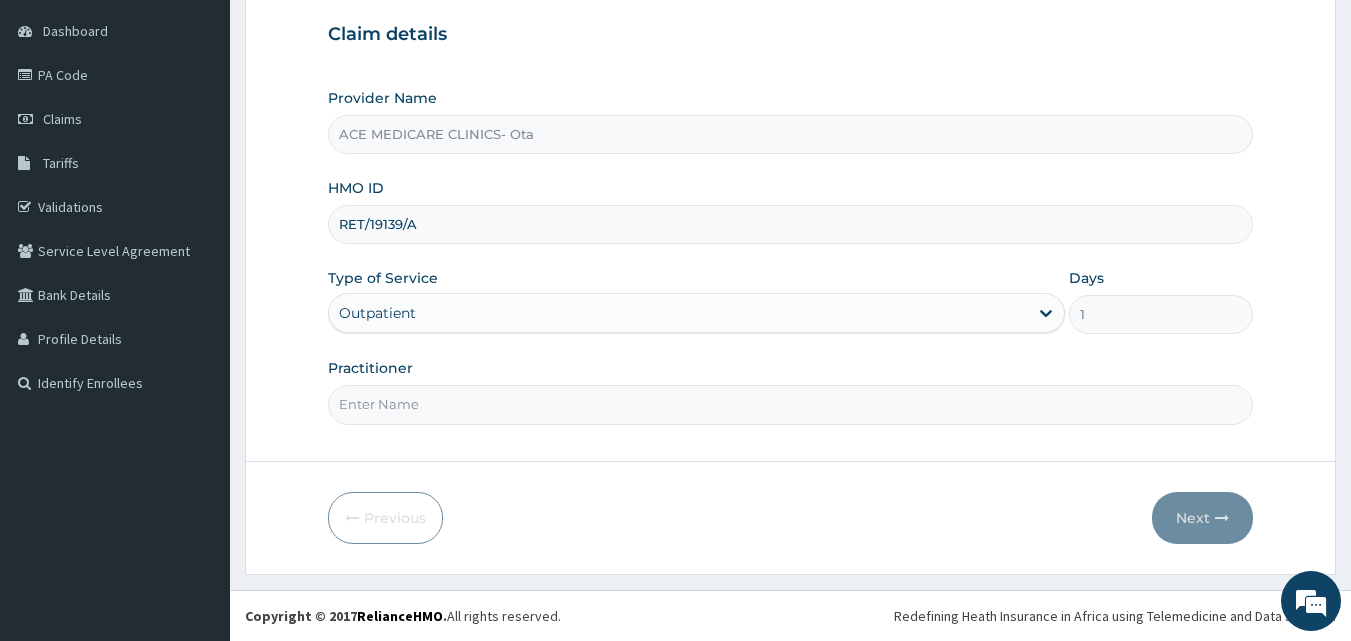 click on "Practitioner" at bounding box center (791, 404) 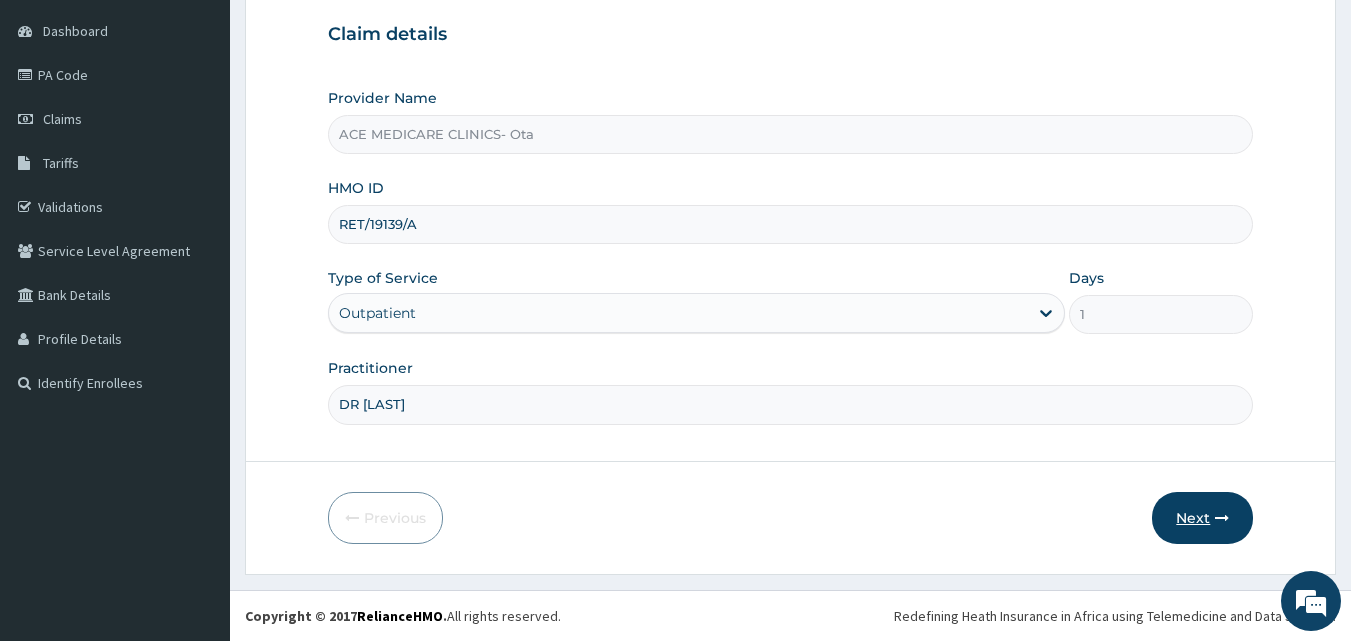 type on "DR KIERAN" 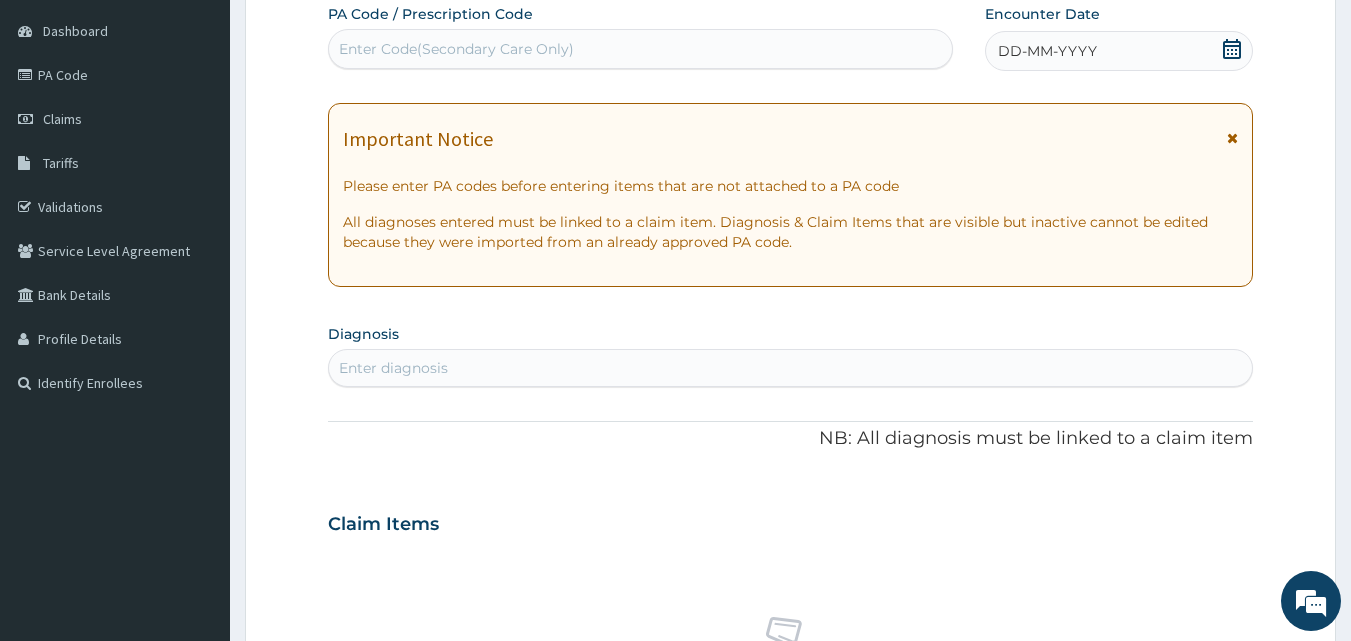 click on "Enter Code(Secondary Care Only)" at bounding box center (641, 49) 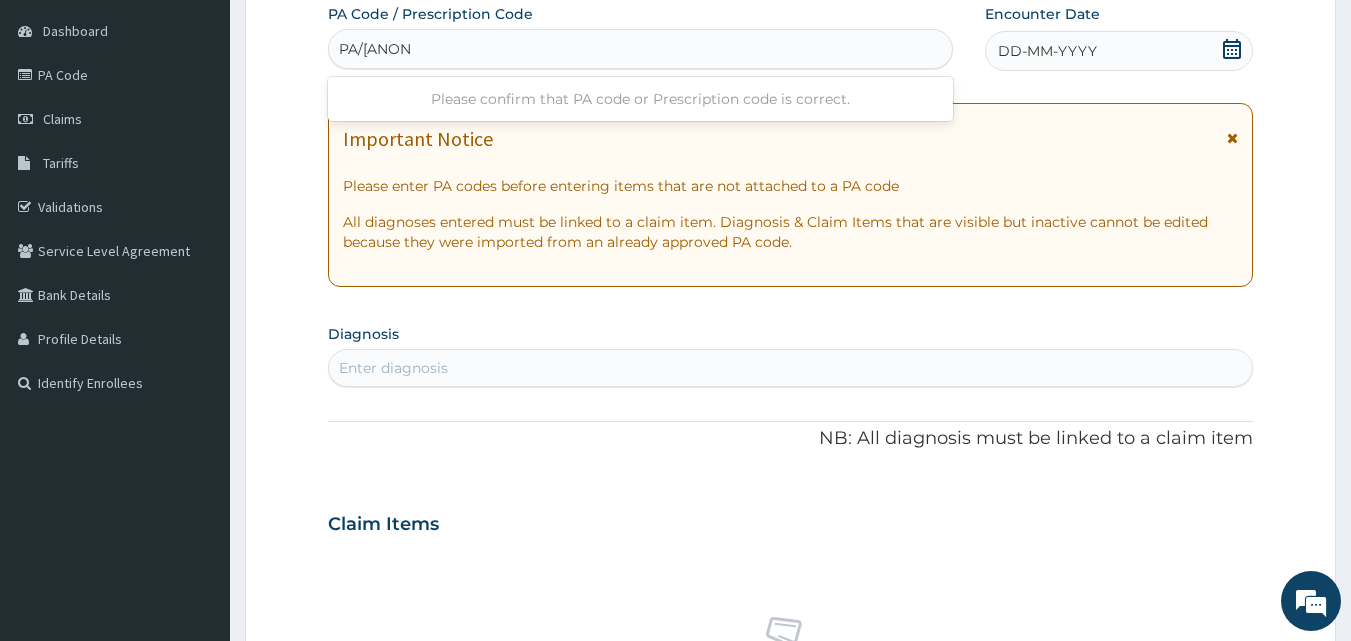 type on "PA/3F8C0F" 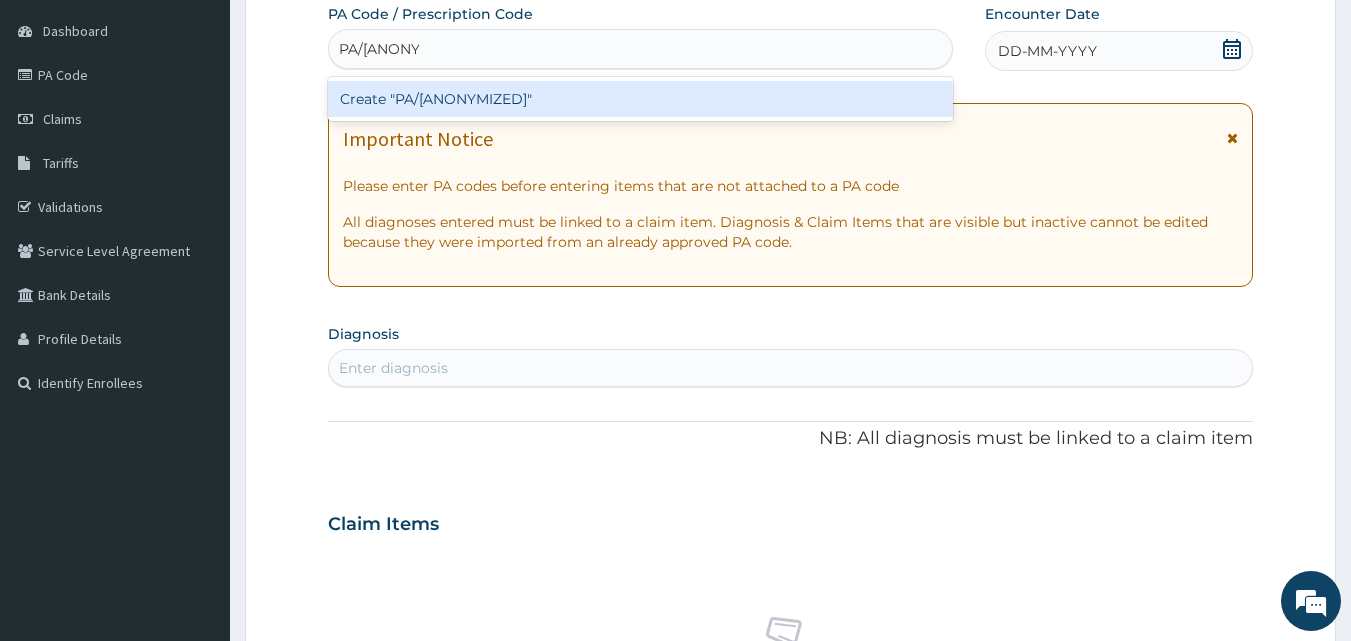 click on "Create "PA/3F8C0F"" at bounding box center [641, 99] 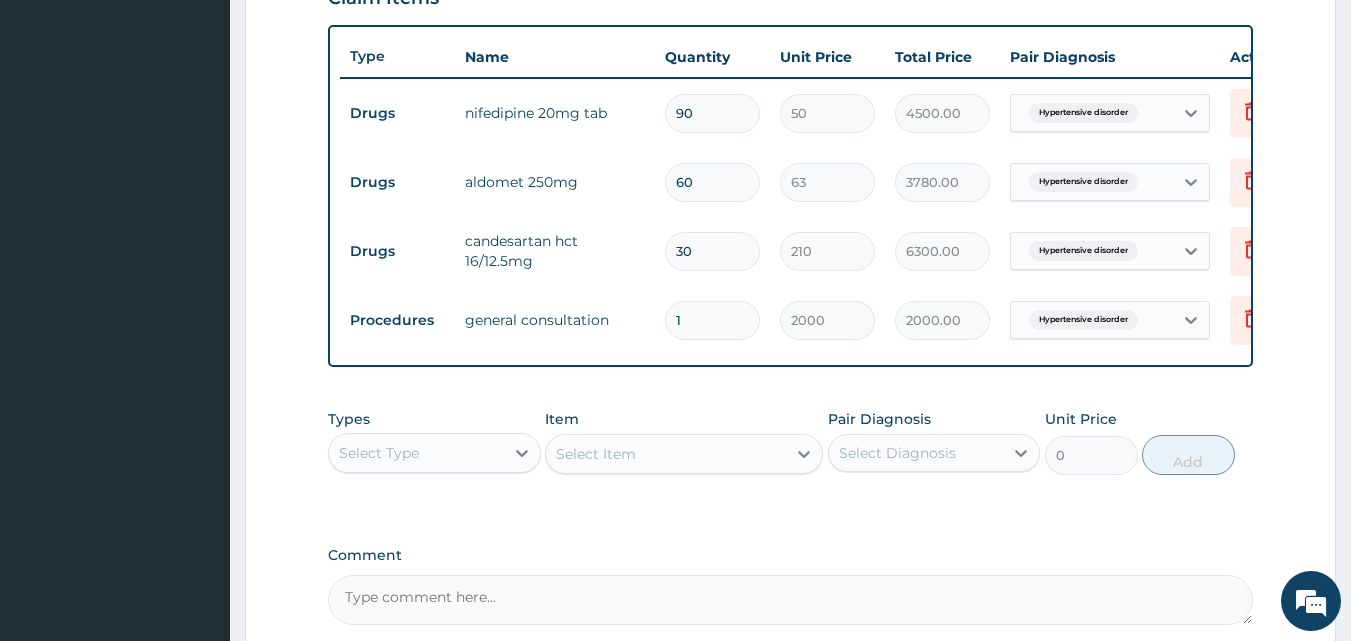 scroll, scrollTop: 928, scrollLeft: 0, axis: vertical 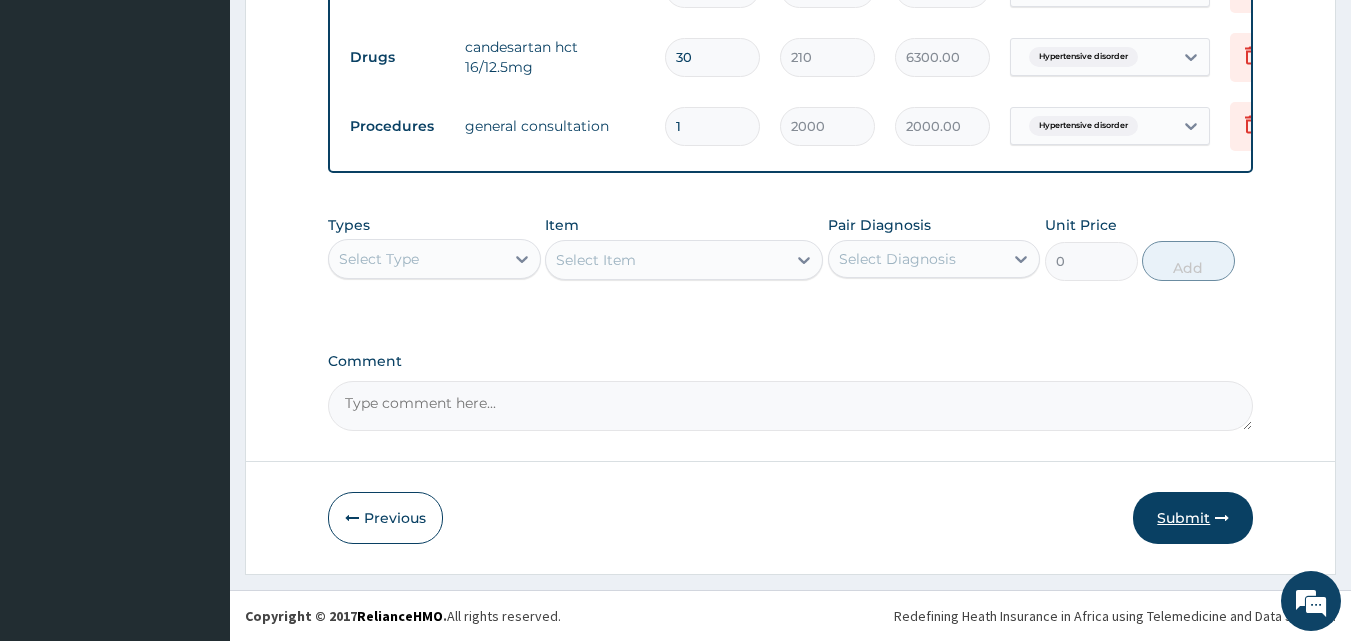 click on "Submit" at bounding box center [1193, 518] 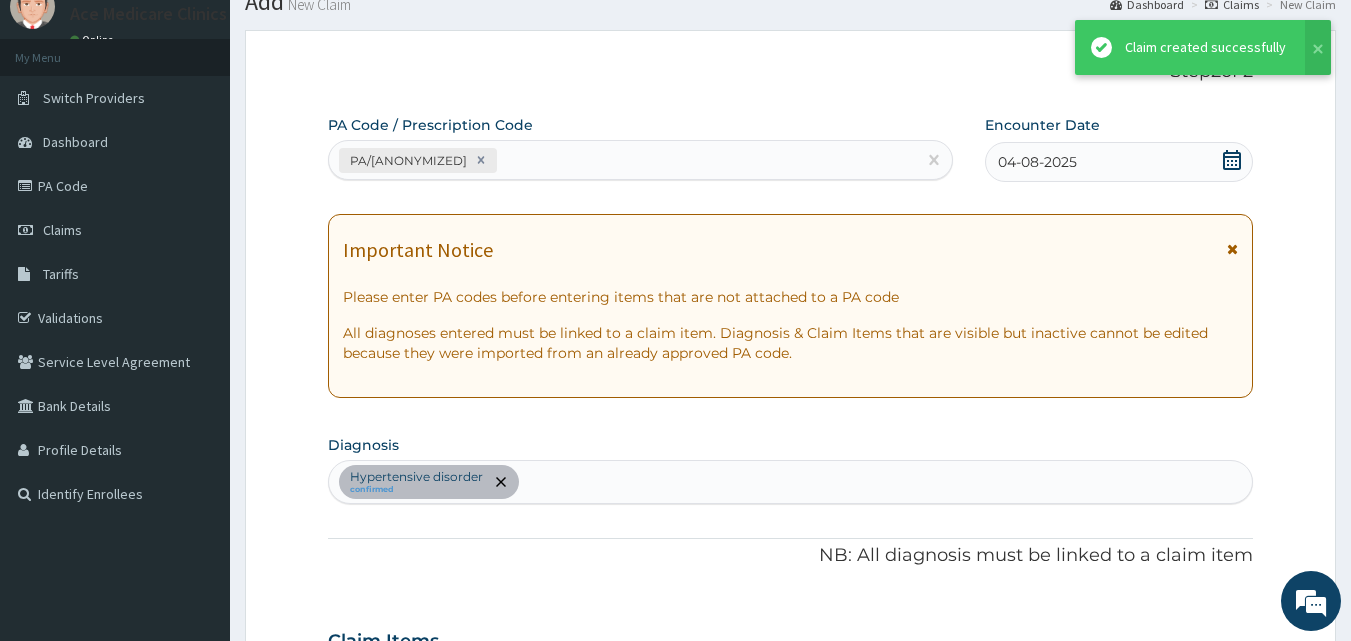scroll, scrollTop: 928, scrollLeft: 0, axis: vertical 